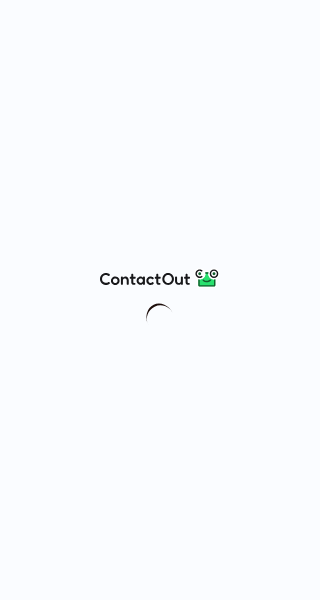 scroll, scrollTop: 0, scrollLeft: 0, axis: both 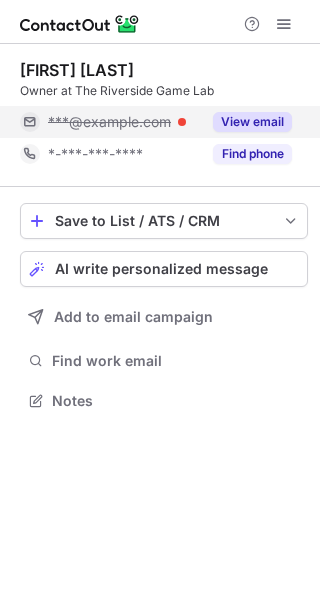 click on "View email" at bounding box center [252, 122] 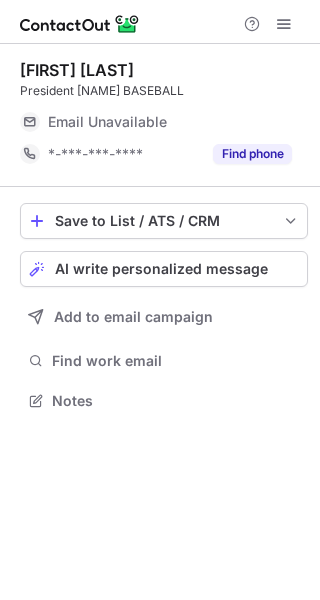 scroll, scrollTop: 0, scrollLeft: 0, axis: both 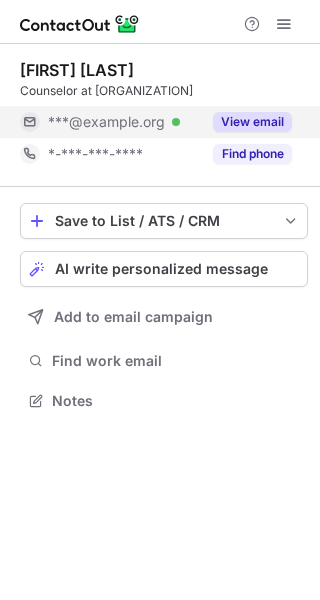 click on "View email" at bounding box center [252, 122] 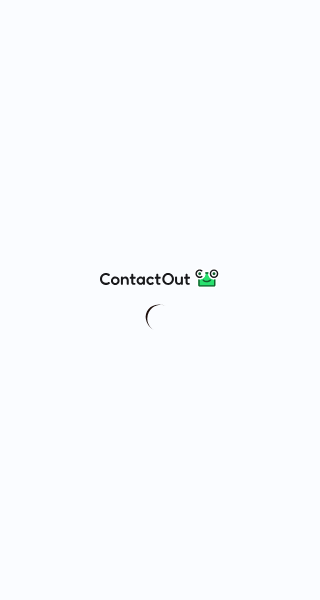 scroll, scrollTop: 0, scrollLeft: 0, axis: both 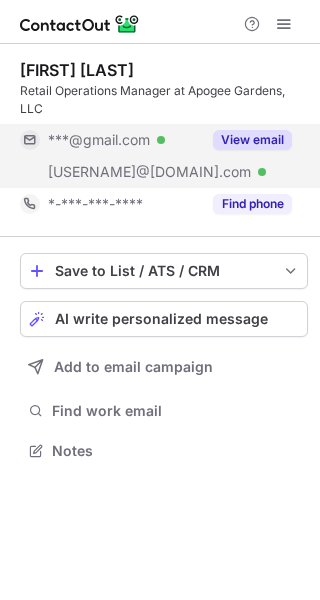 click on "View email" at bounding box center [252, 140] 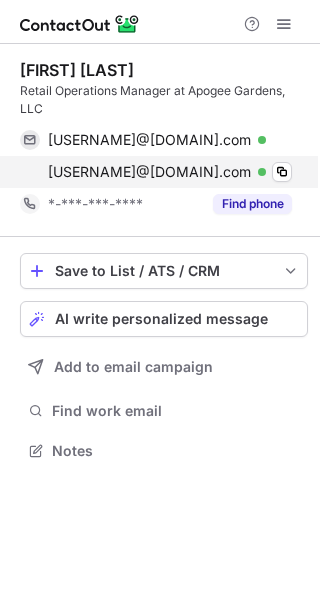 click on "smarkman@apogeegardens.com Verified Copy" at bounding box center [156, 172] 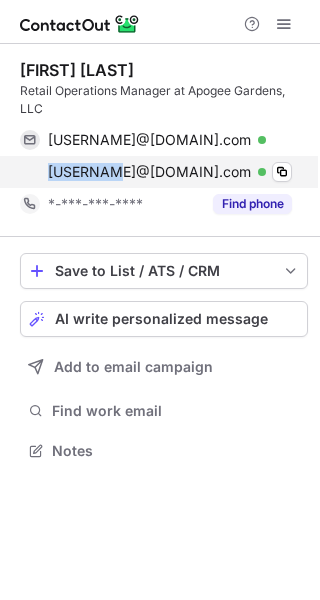 click on "smarkman@apogeegardens.com Verified Copy" at bounding box center (156, 172) 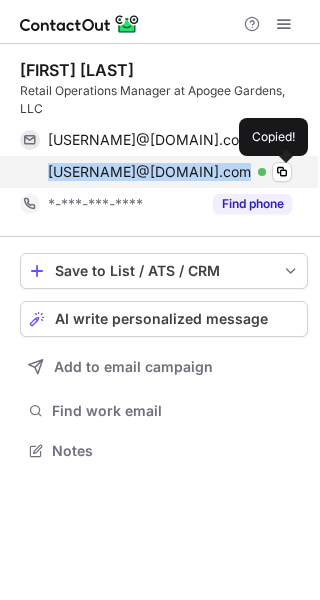 click on "smarkman@apogeegardens.com Verified Copied!" at bounding box center [156, 172] 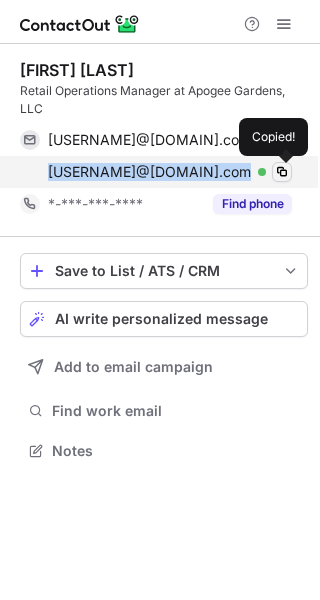 click at bounding box center (282, 172) 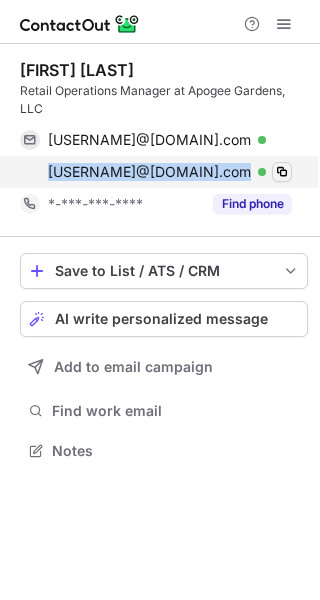 click at bounding box center (282, 172) 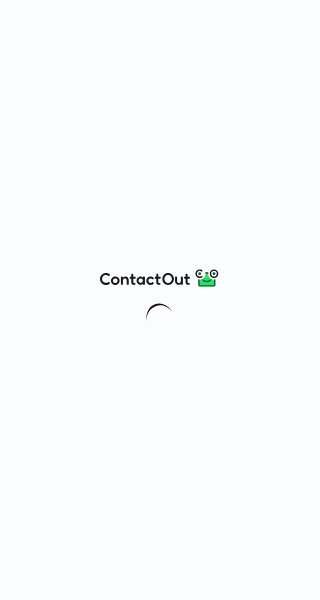 scroll, scrollTop: 0, scrollLeft: 0, axis: both 